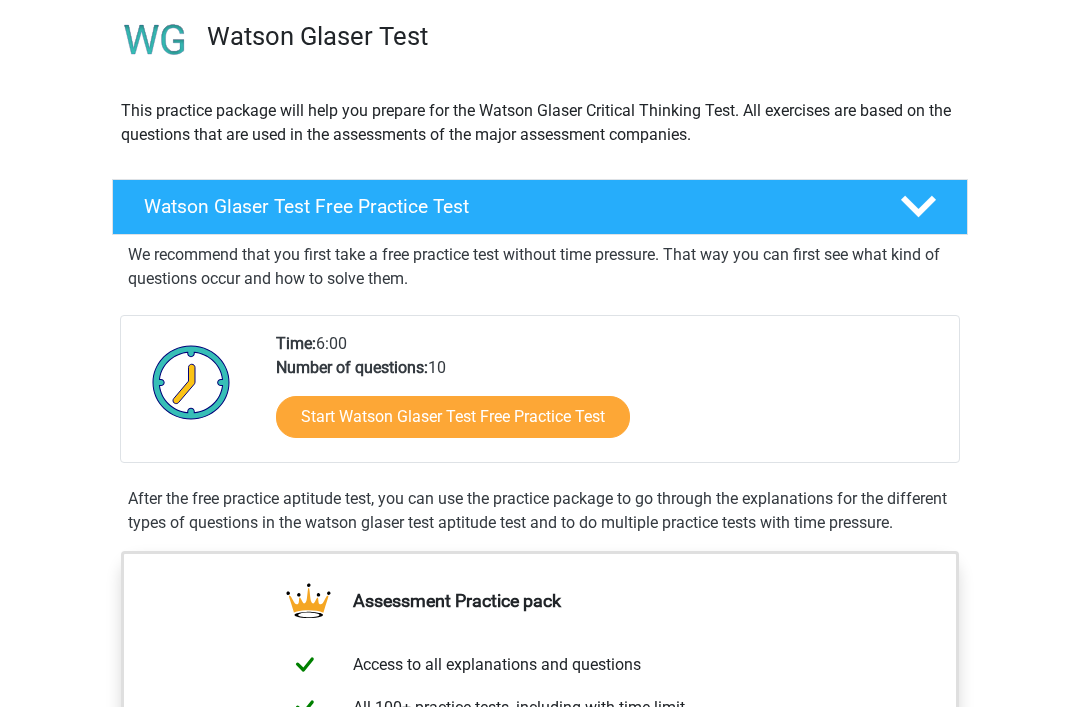 scroll, scrollTop: 153, scrollLeft: 0, axis: vertical 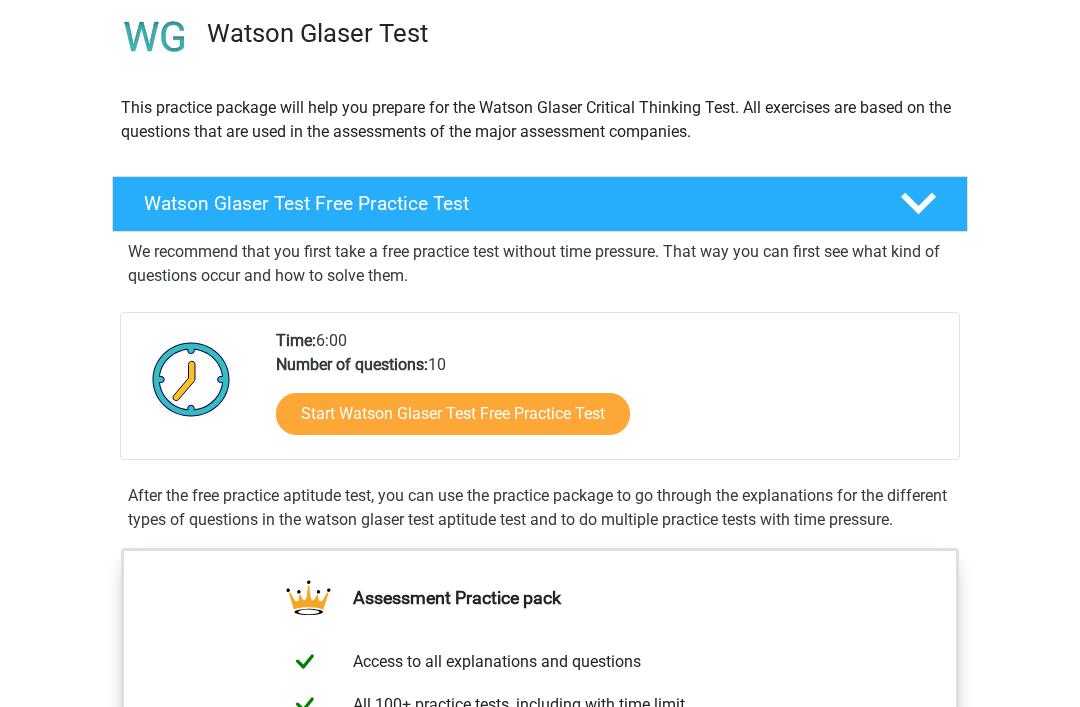 click on "Start Watson Glaser Test
Free Practice Test" at bounding box center (453, 414) 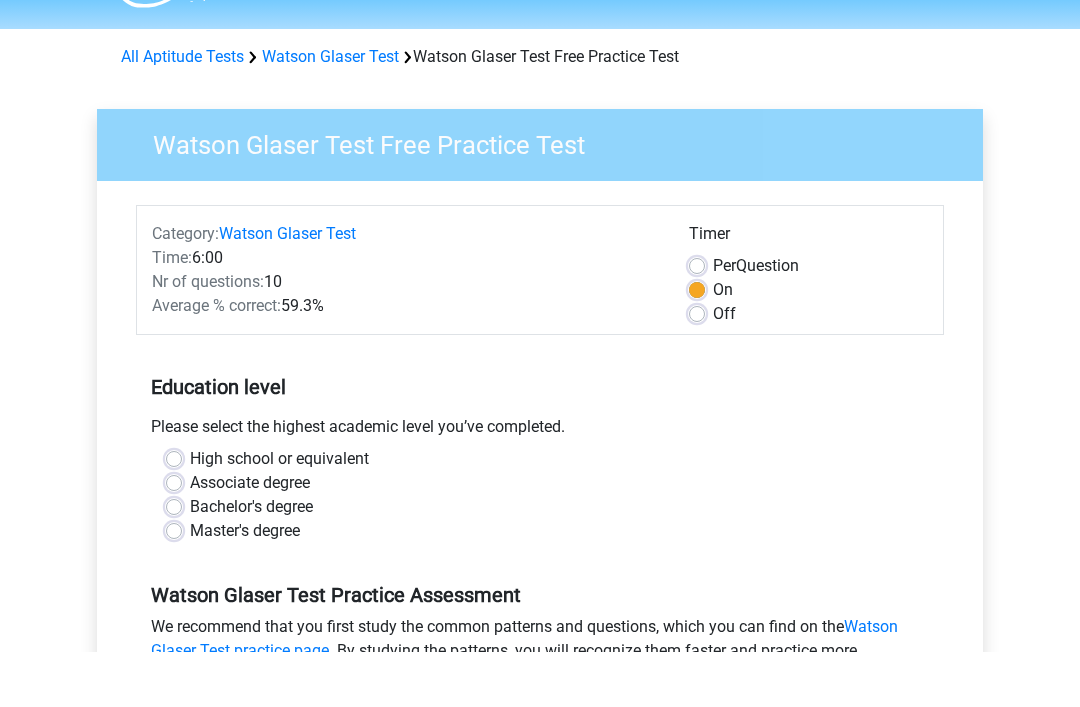 scroll, scrollTop: 55, scrollLeft: 0, axis: vertical 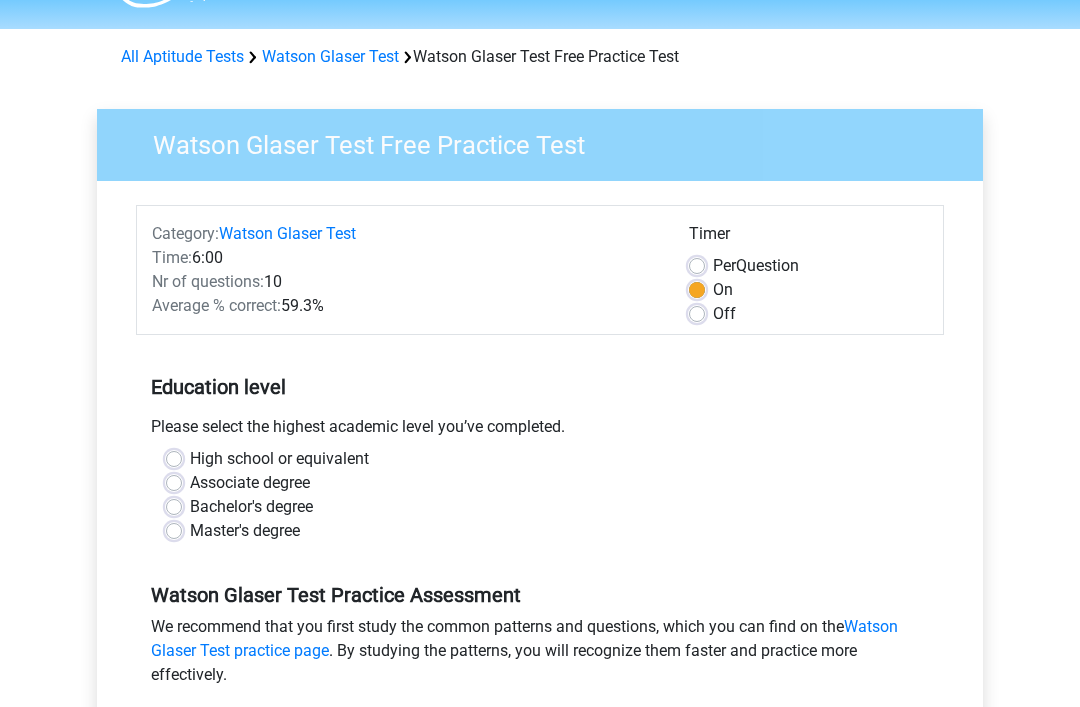 click on "Off" at bounding box center [724, 314] 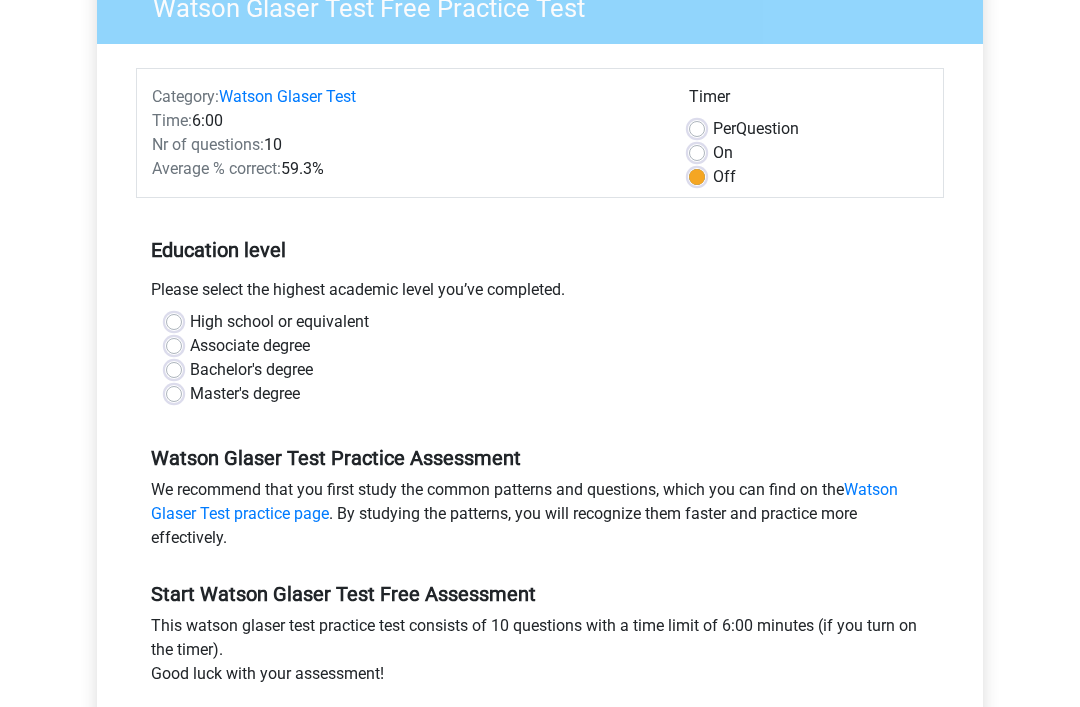 scroll, scrollTop: 197, scrollLeft: 0, axis: vertical 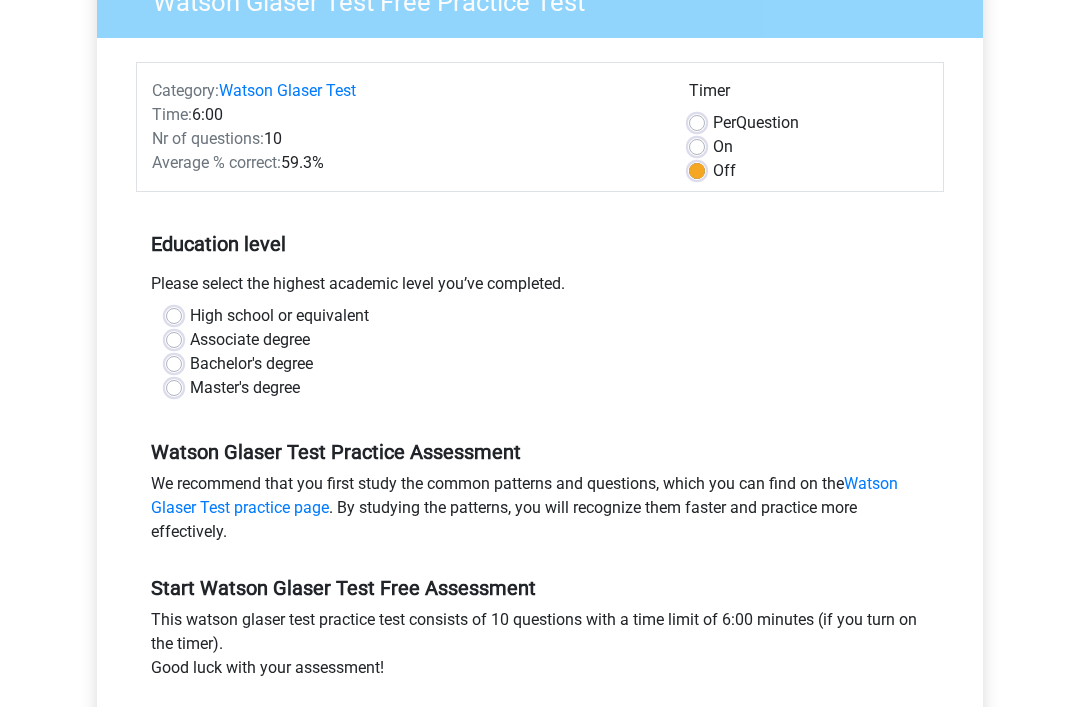 click on "High school or equivalent" at bounding box center [279, 317] 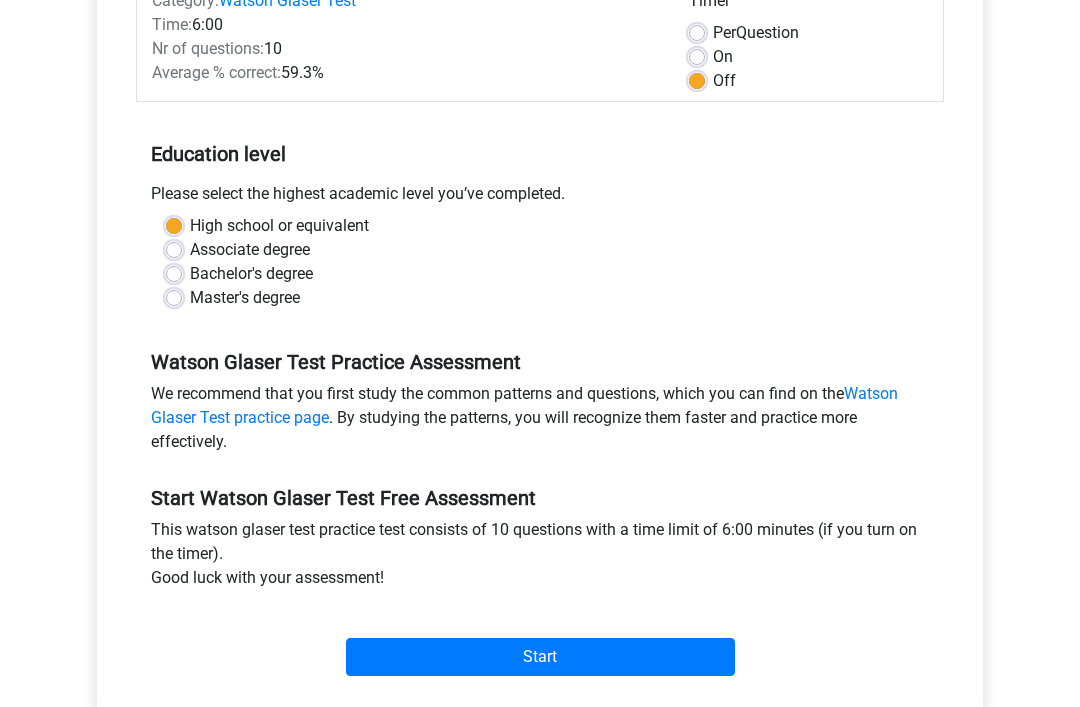 scroll, scrollTop: 288, scrollLeft: 0, axis: vertical 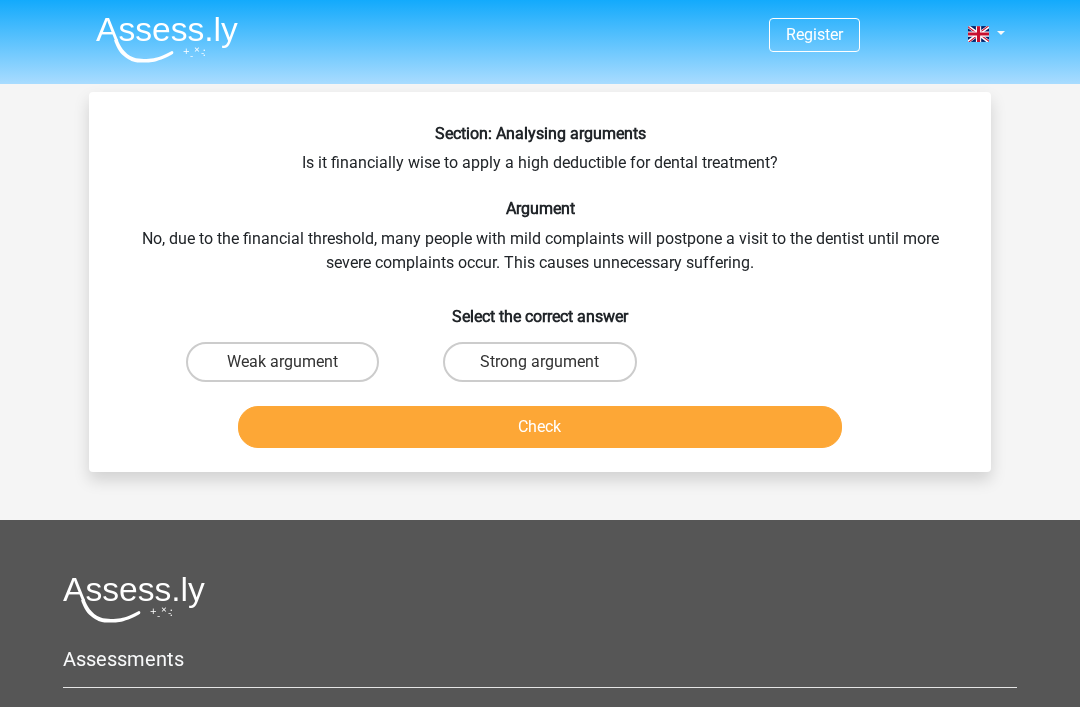 click on "Strong argument" at bounding box center (539, 362) 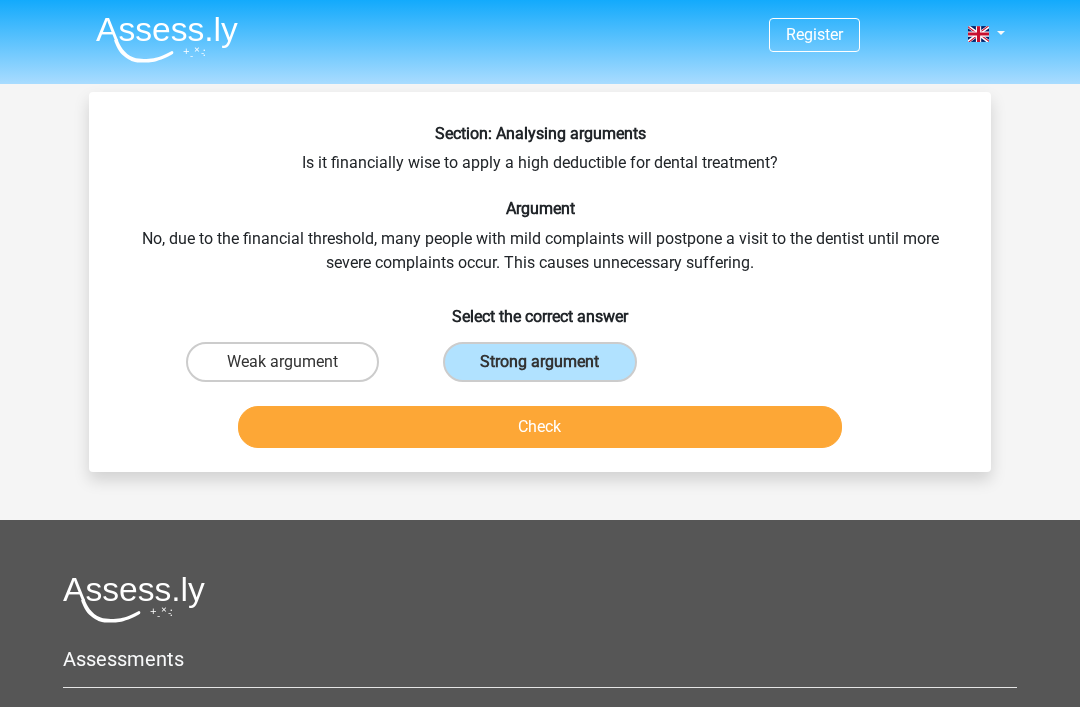 click on "Check" at bounding box center (540, 427) 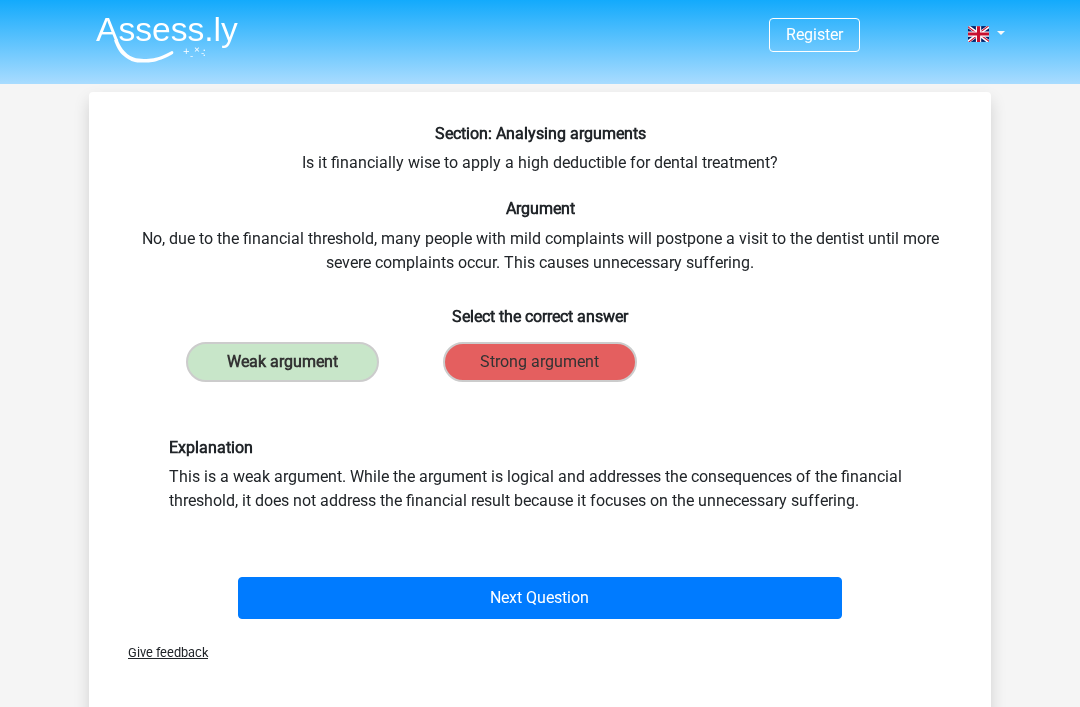 click on "Next Question" at bounding box center (540, 598) 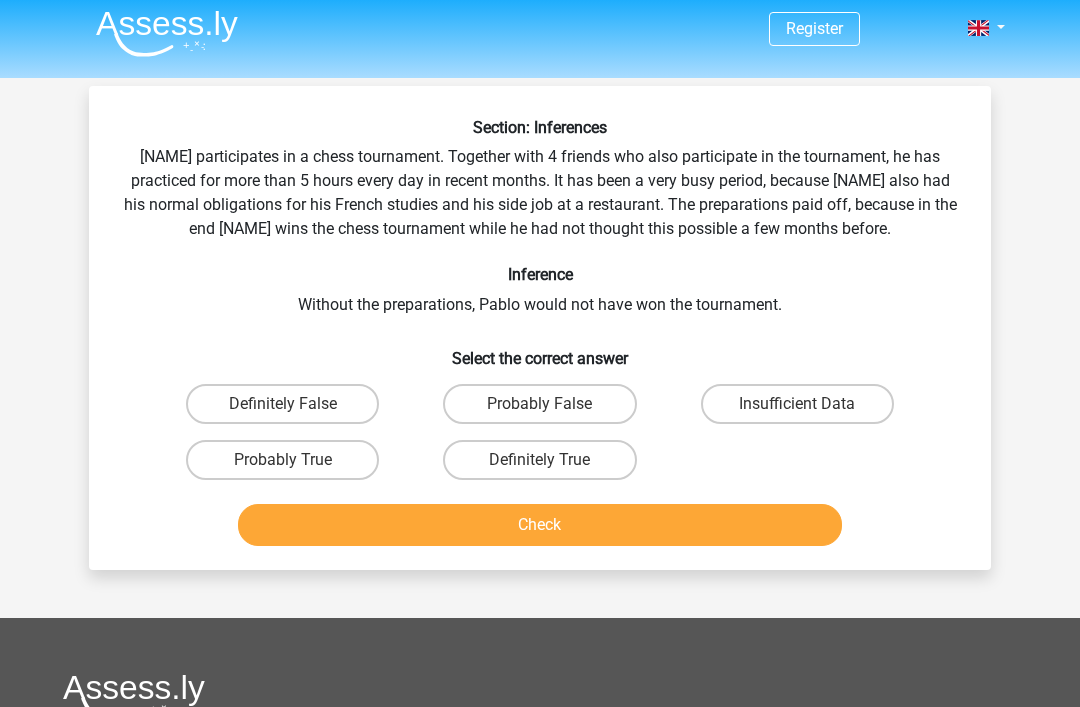 scroll, scrollTop: 7, scrollLeft: 0, axis: vertical 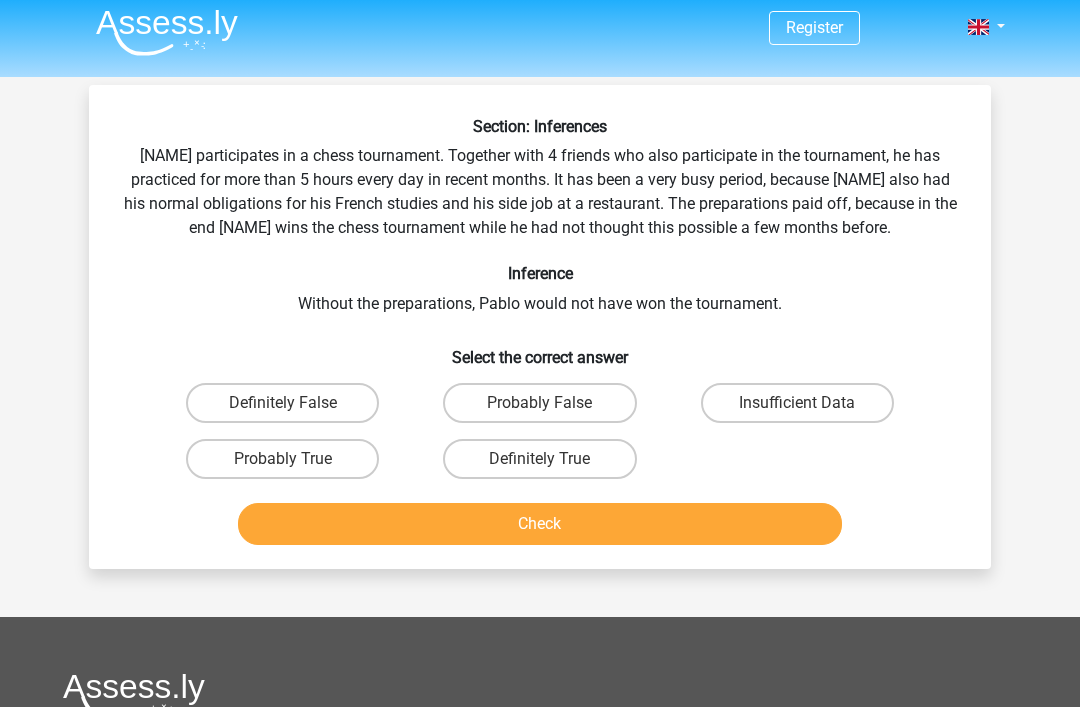 click on "Probably True" at bounding box center [282, 459] 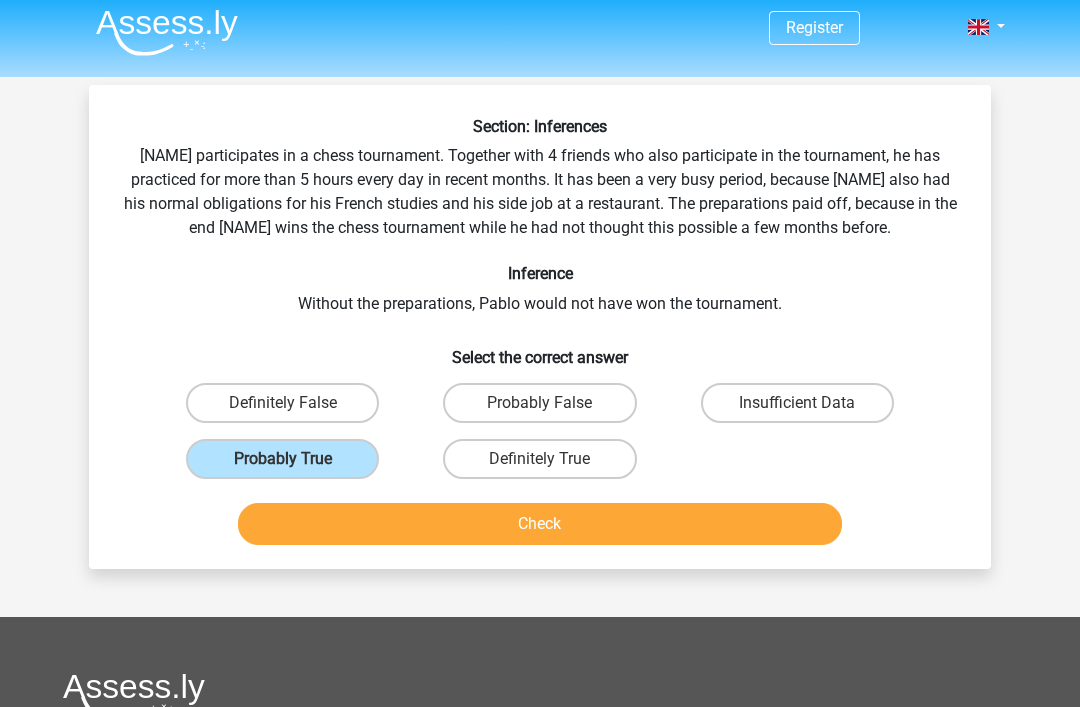 click on "Check" at bounding box center (540, 524) 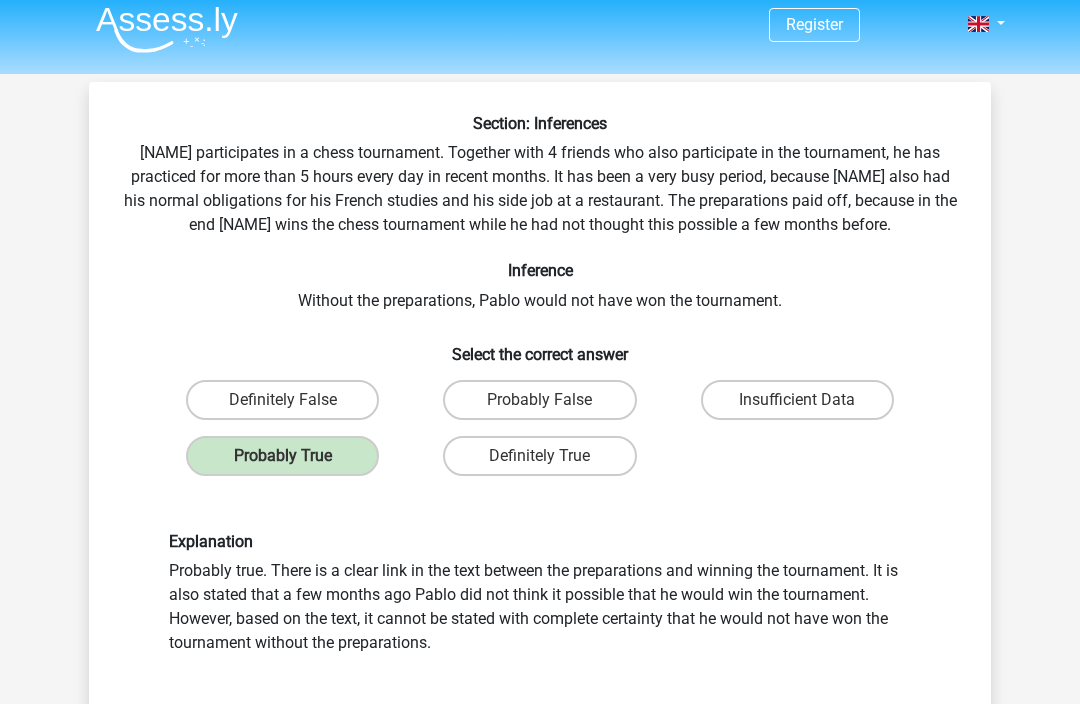 scroll, scrollTop: 18, scrollLeft: 0, axis: vertical 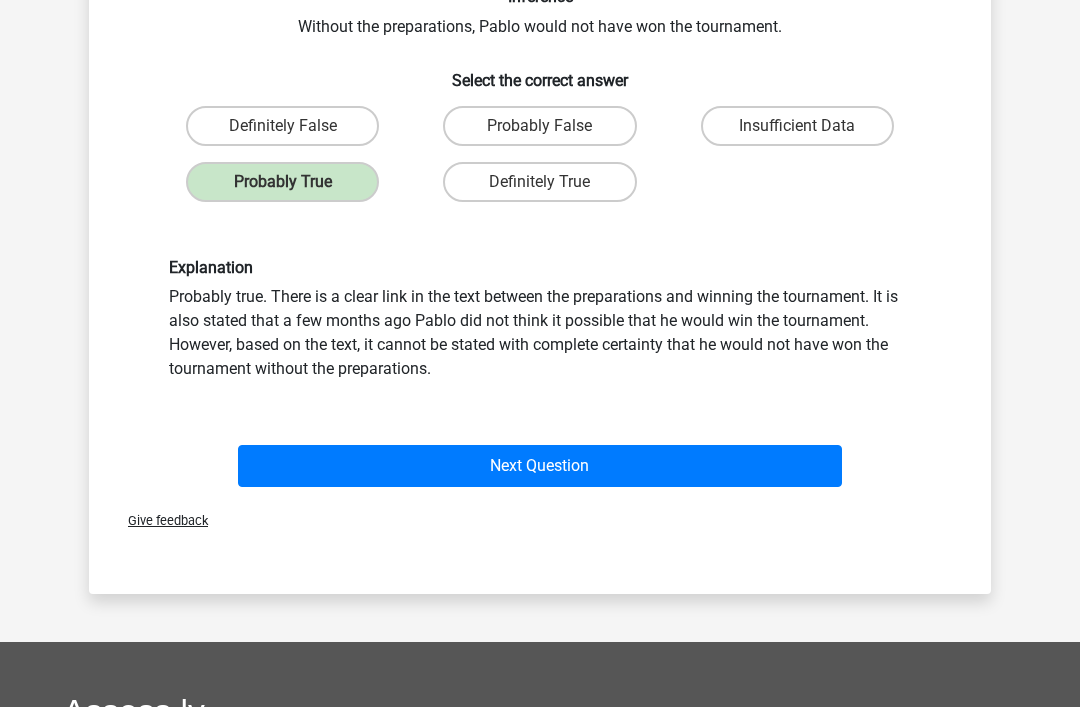 click on "Next Question" at bounding box center (540, 467) 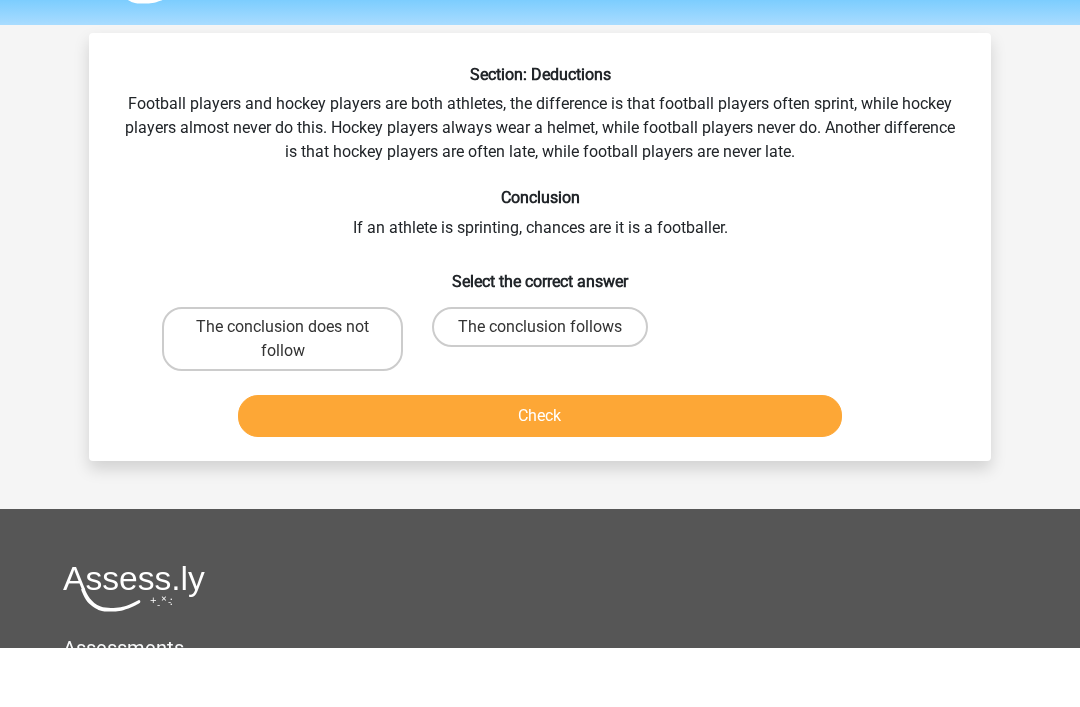 scroll, scrollTop: 59, scrollLeft: 0, axis: vertical 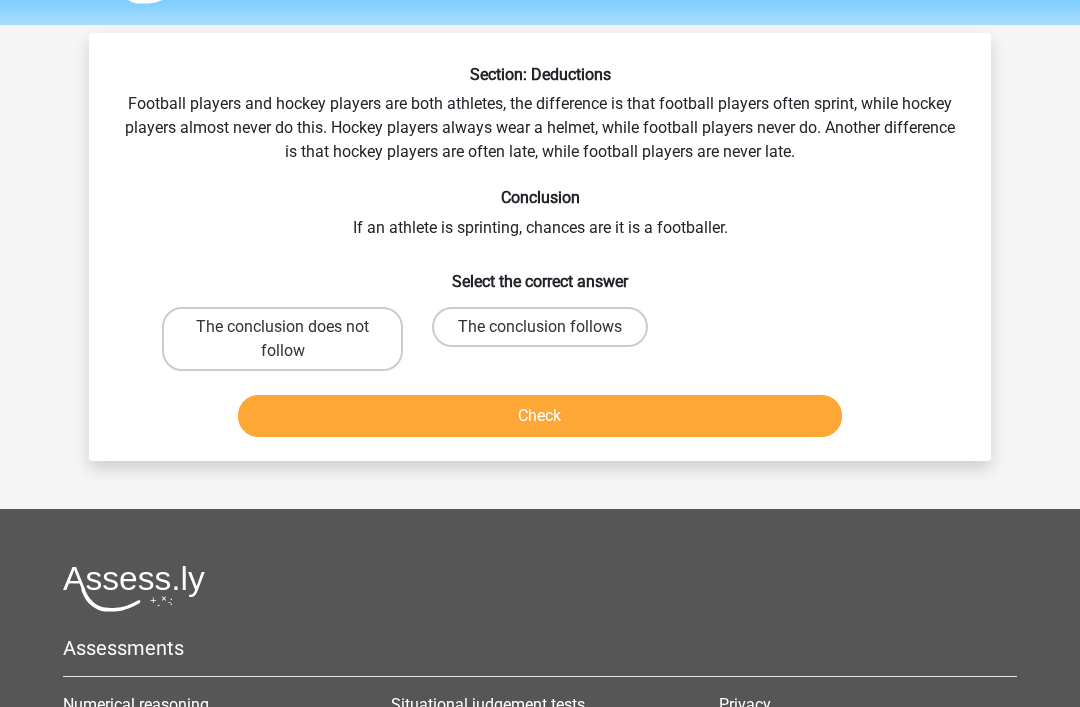 click on "The conclusion does not follow" at bounding box center (282, 339) 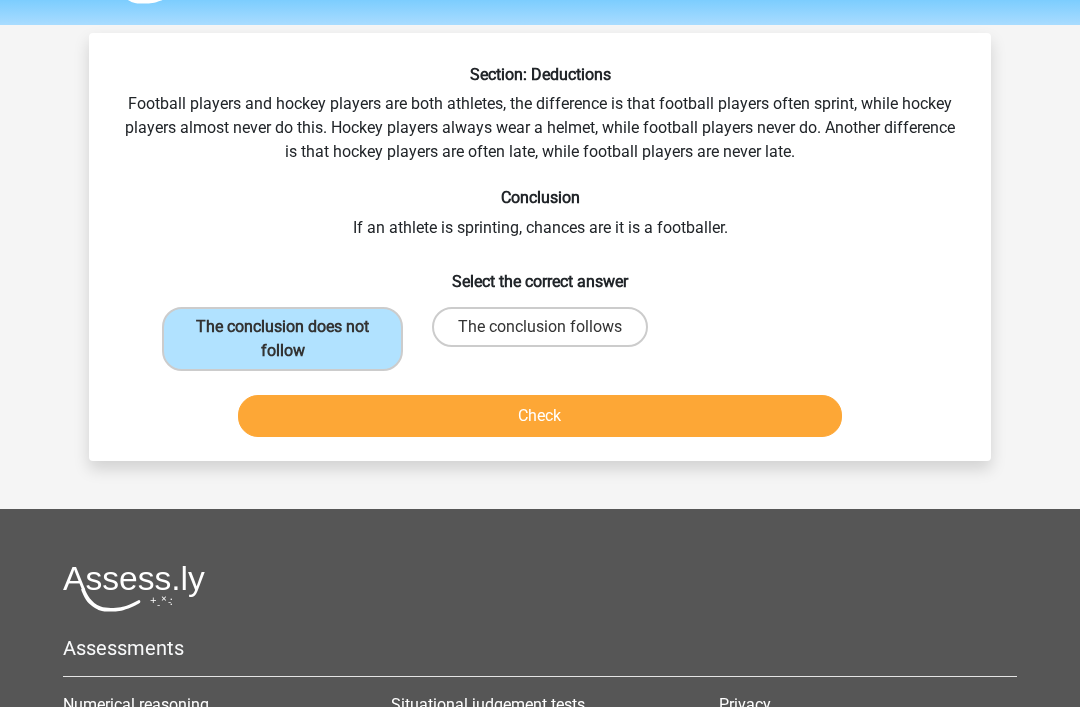 click on "Check" at bounding box center (540, 416) 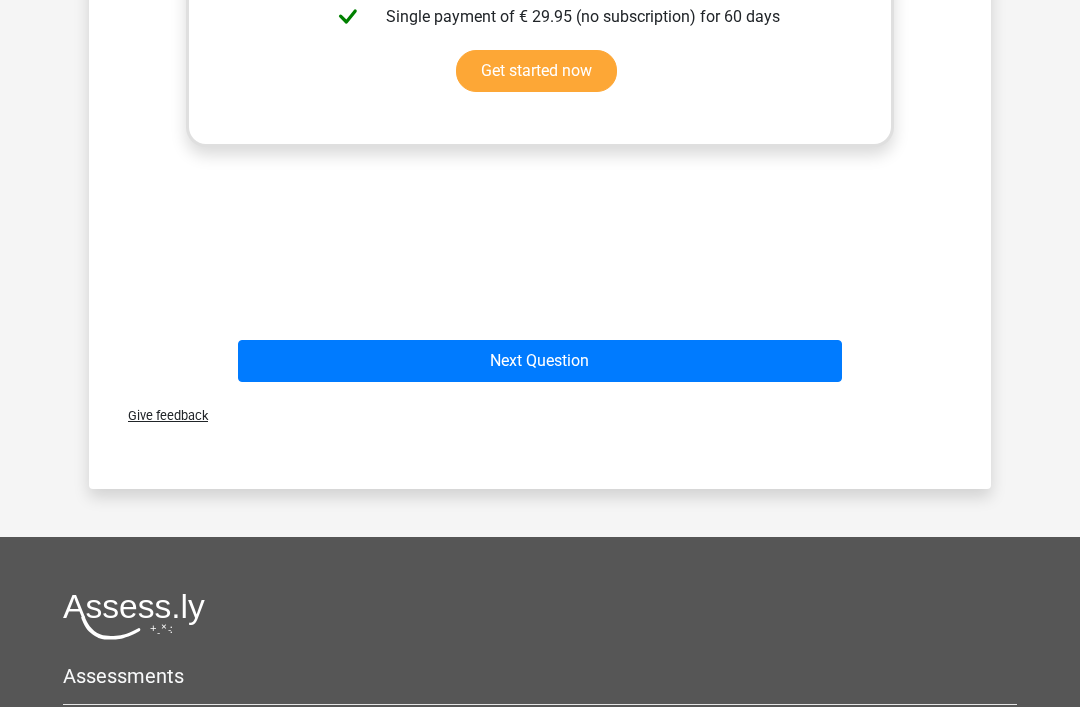 click on "Next Question" at bounding box center [540, 361] 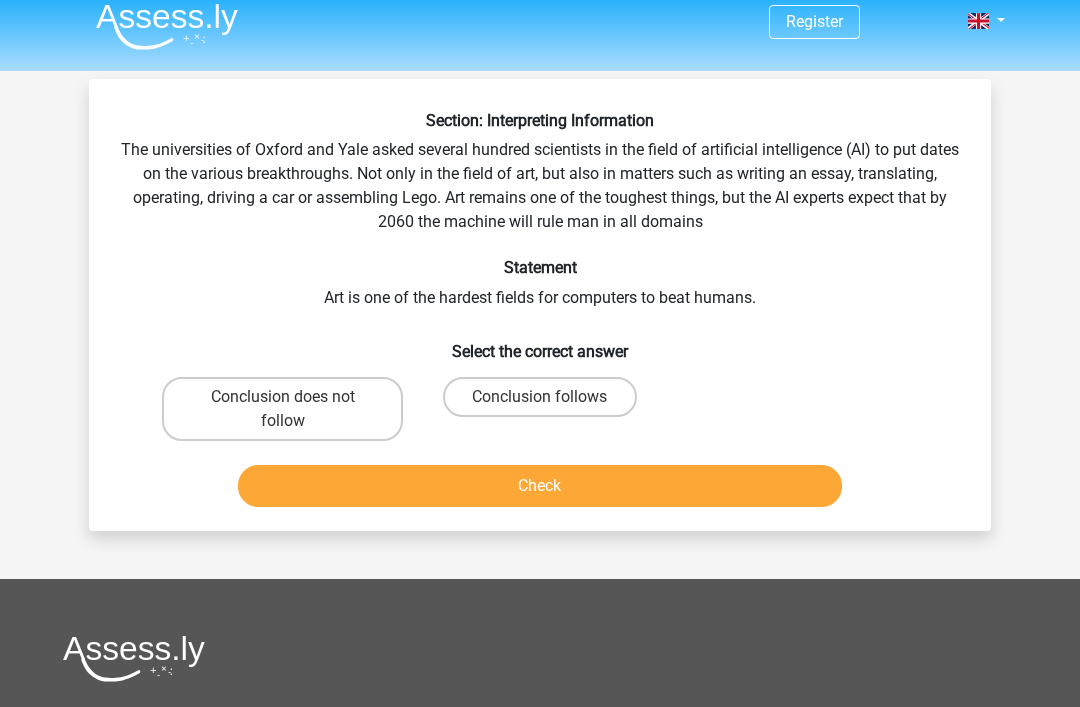 scroll, scrollTop: 10, scrollLeft: 0, axis: vertical 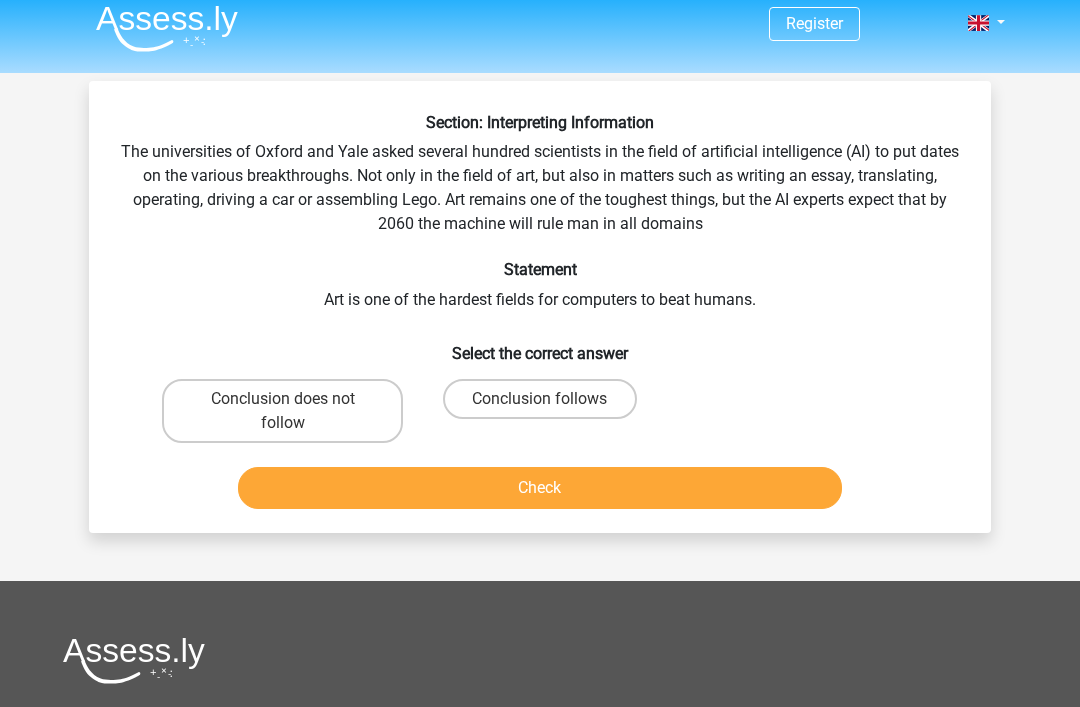 click on "Conclusion does not follow" at bounding box center [282, 412] 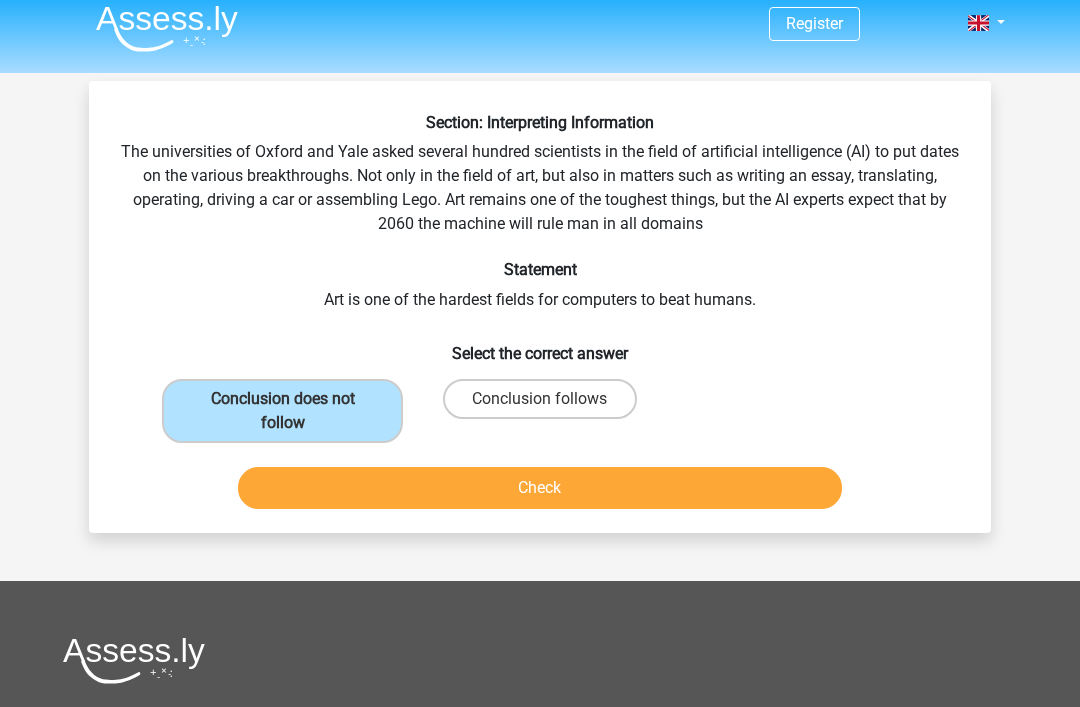 scroll, scrollTop: 11, scrollLeft: 0, axis: vertical 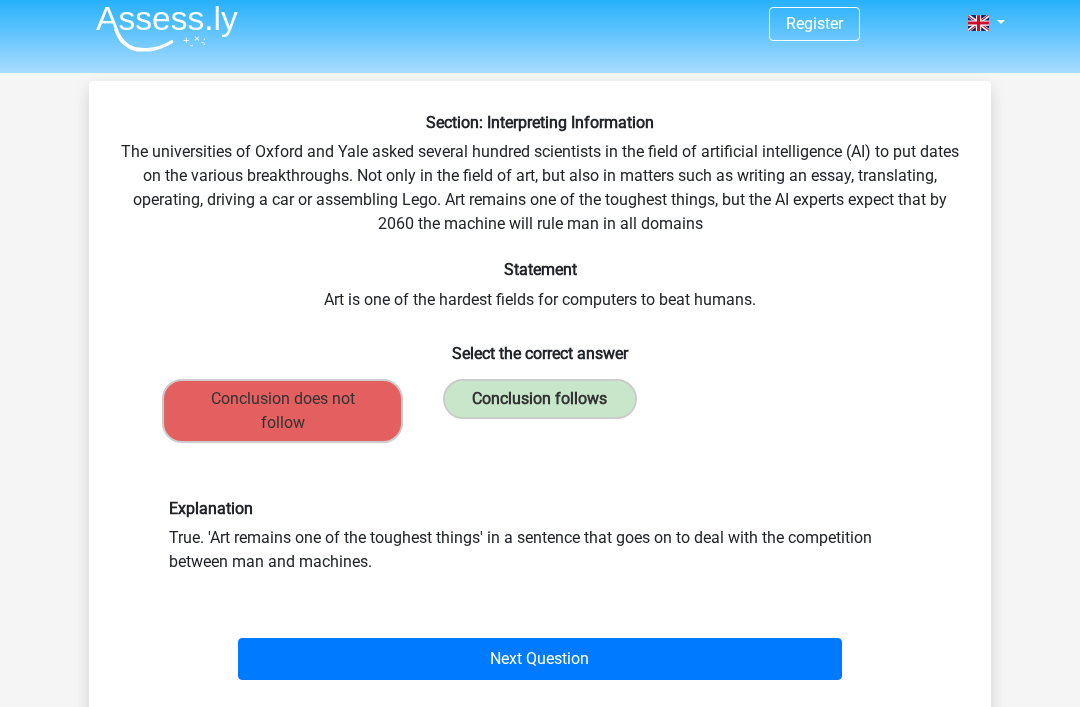 click on "Next Question" at bounding box center [540, 659] 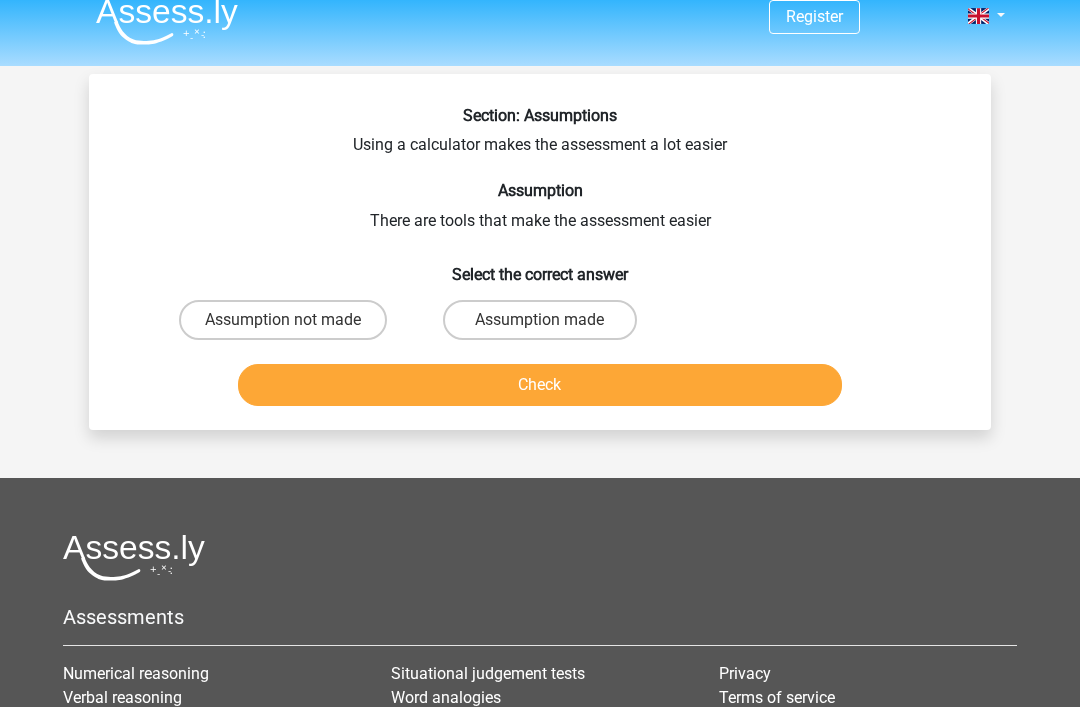 scroll, scrollTop: 0, scrollLeft: 0, axis: both 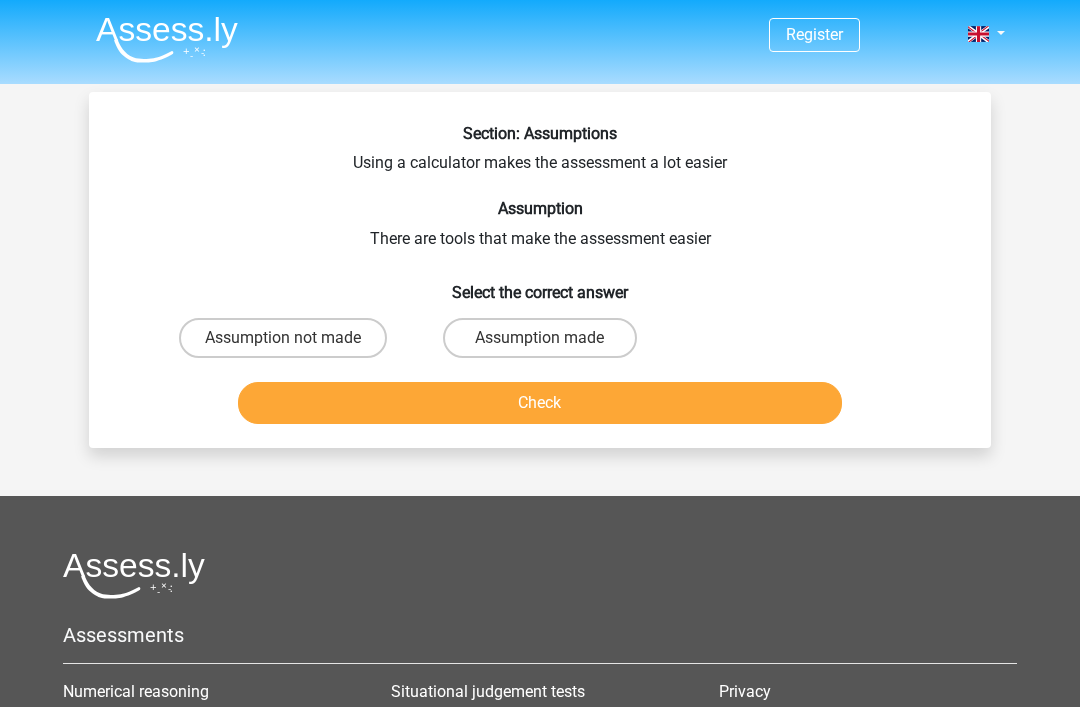 click on "Assumption made" at bounding box center (539, 338) 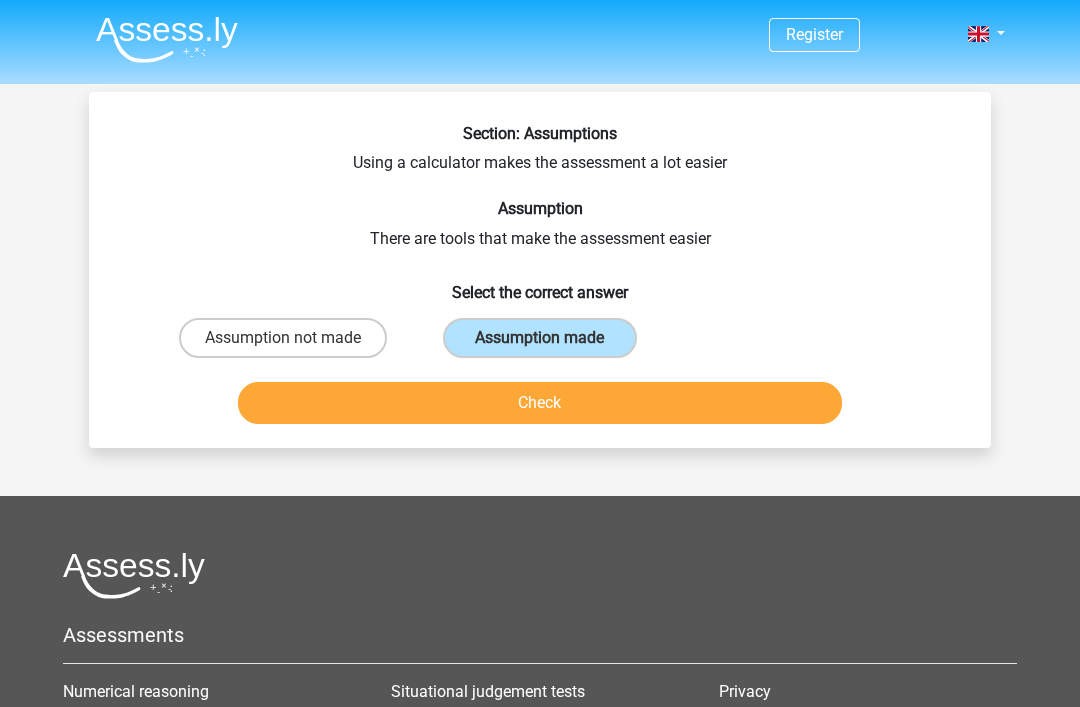 click on "Check" at bounding box center [540, 403] 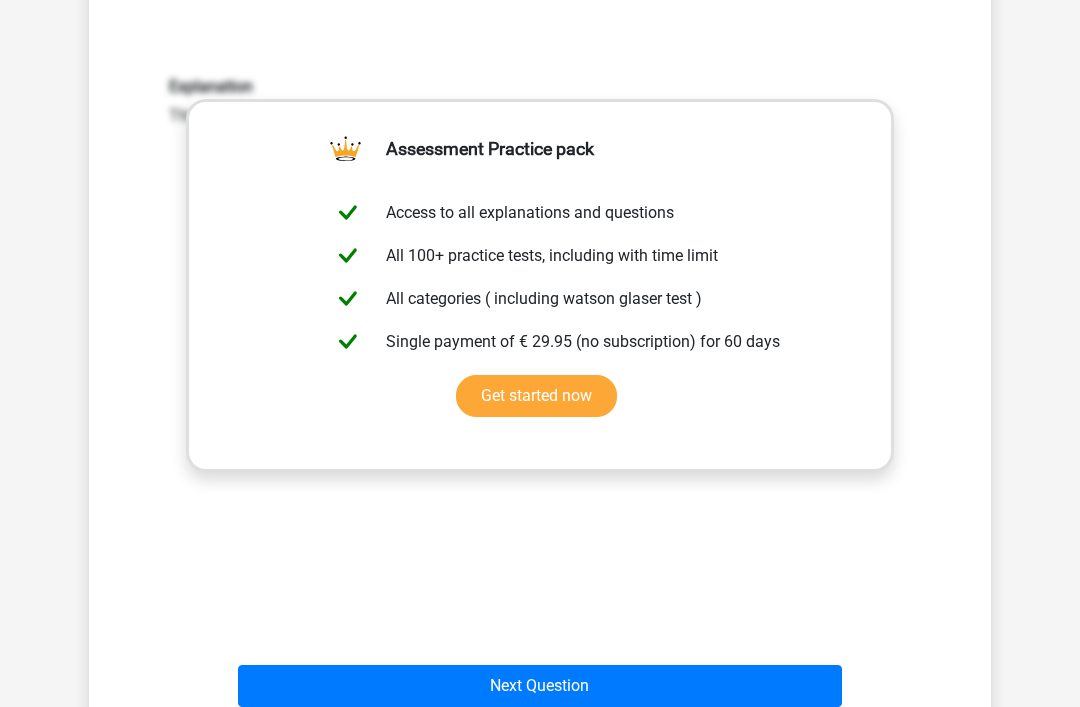 click on "Next Question" at bounding box center [540, 687] 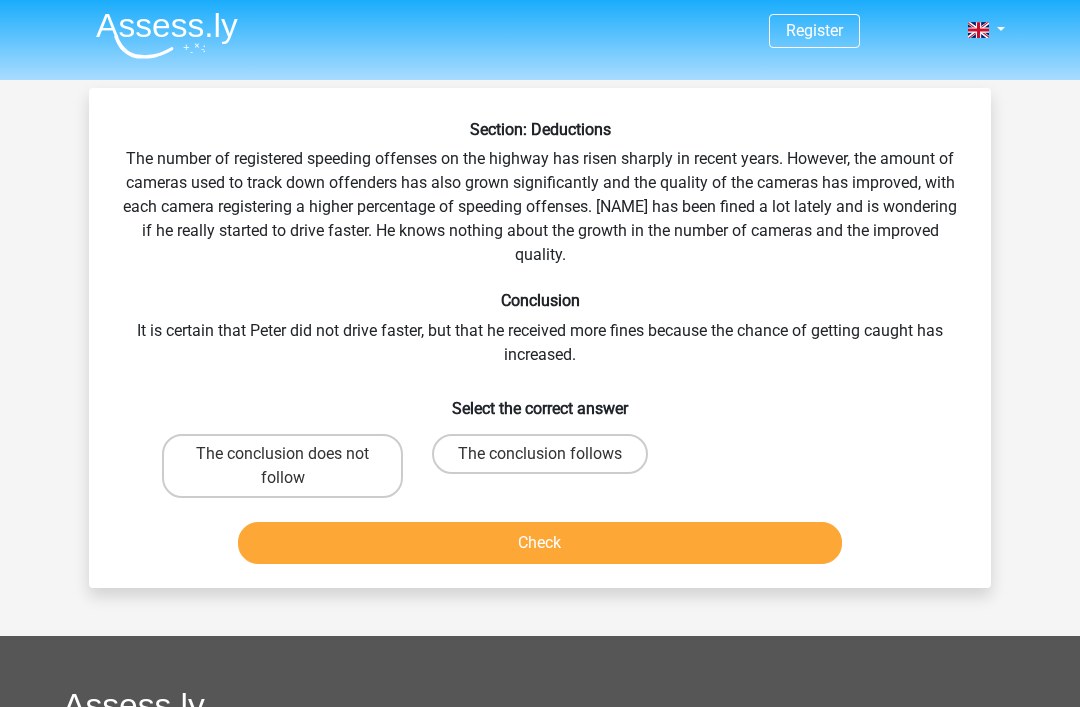 scroll, scrollTop: 14, scrollLeft: 0, axis: vertical 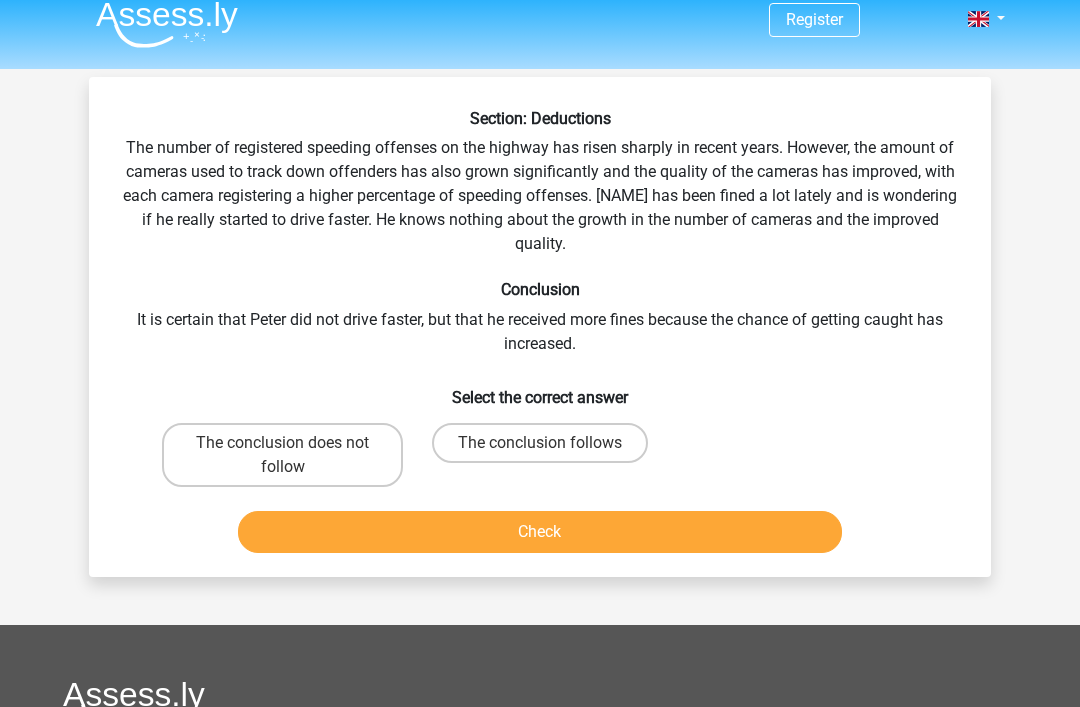 click on "The conclusion follows" at bounding box center (540, 444) 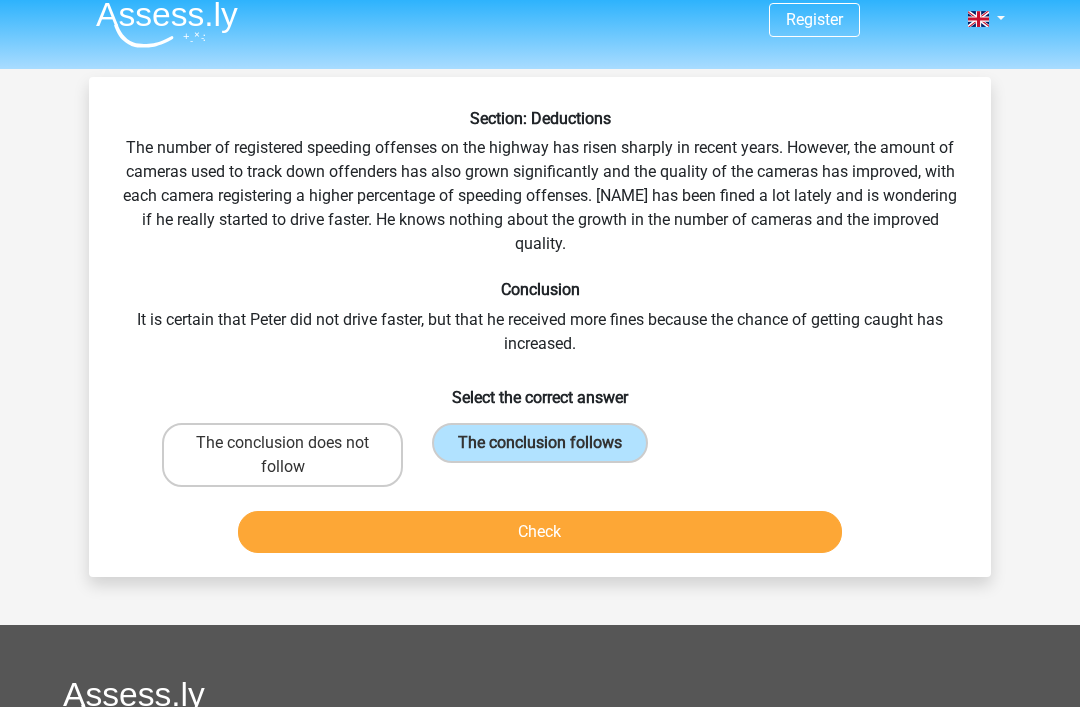 scroll, scrollTop: 15, scrollLeft: 0, axis: vertical 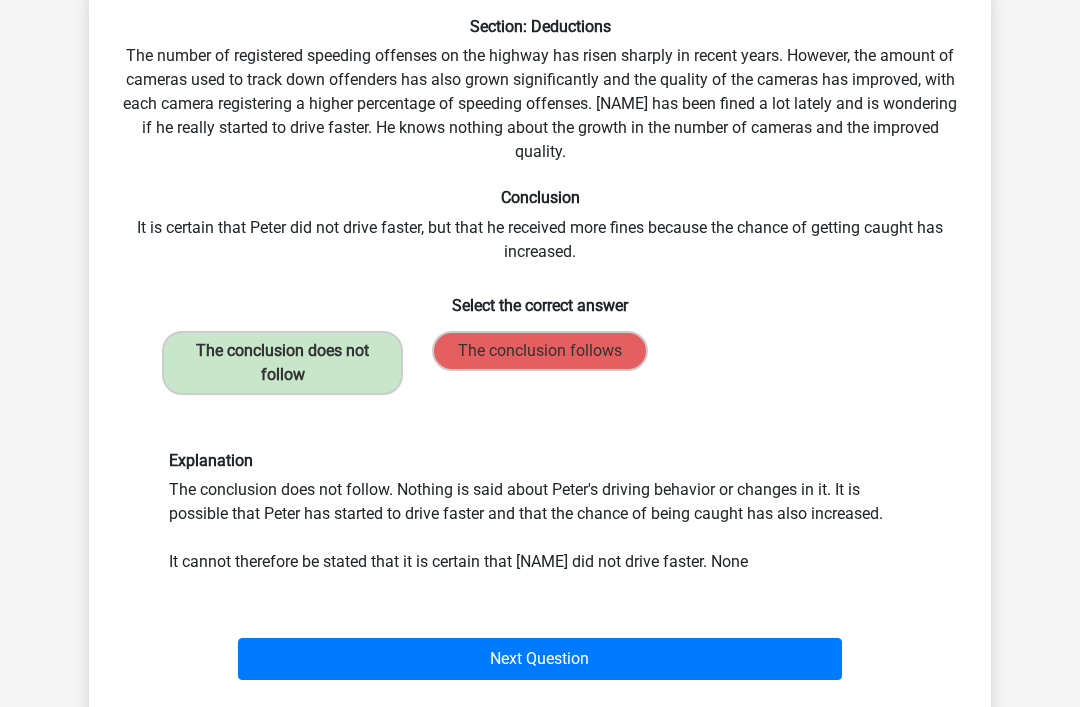 click on "Next Question" at bounding box center (540, 659) 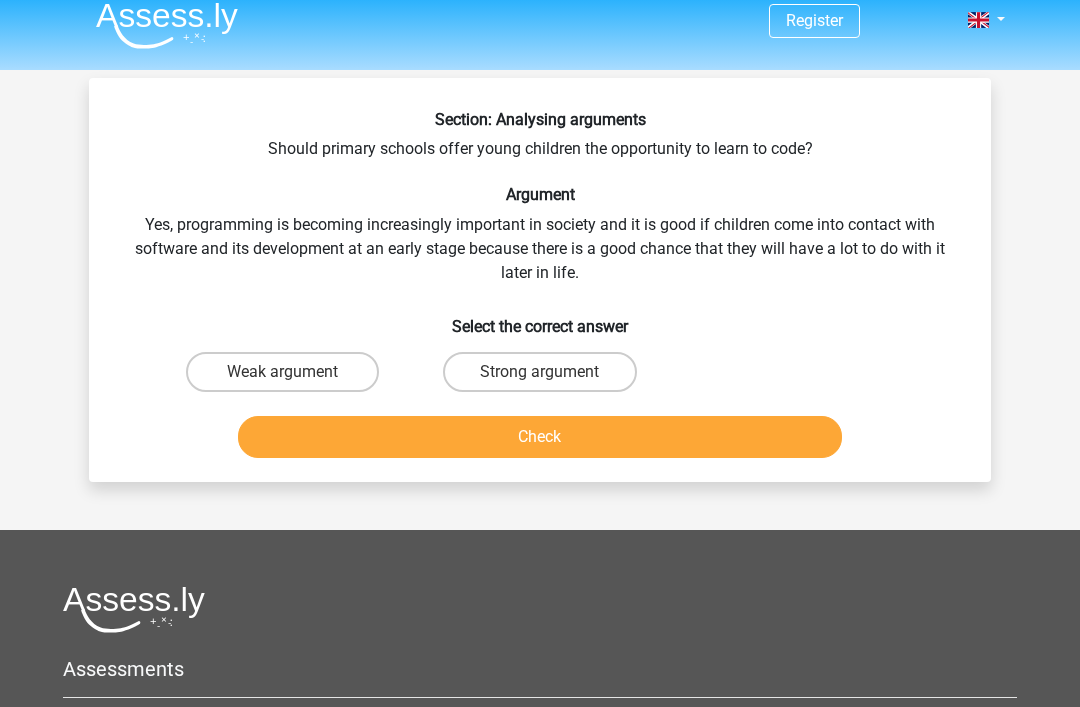 scroll, scrollTop: 15, scrollLeft: 0, axis: vertical 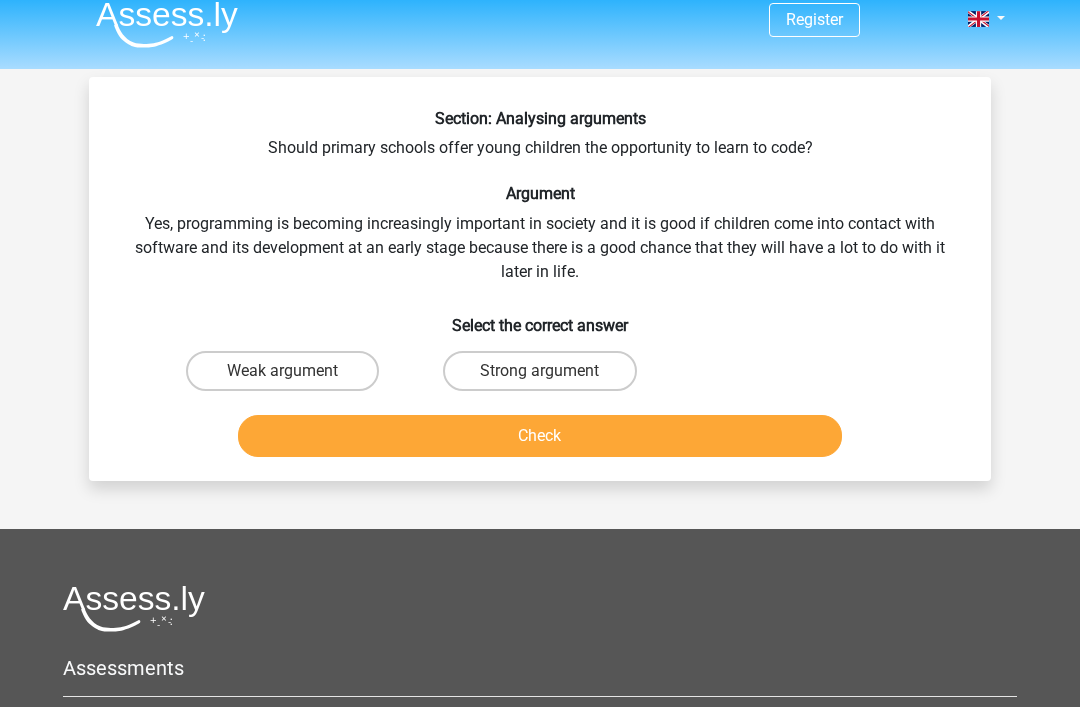 click on "Weak argument" at bounding box center [282, 371] 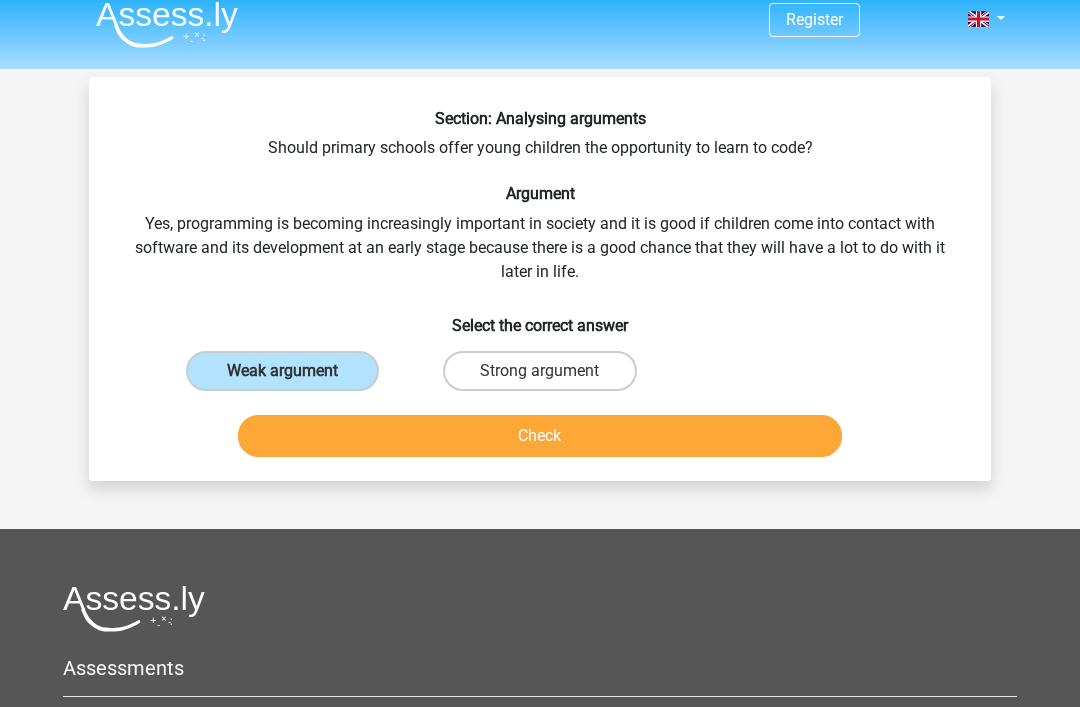 click on "Check" at bounding box center [540, 436] 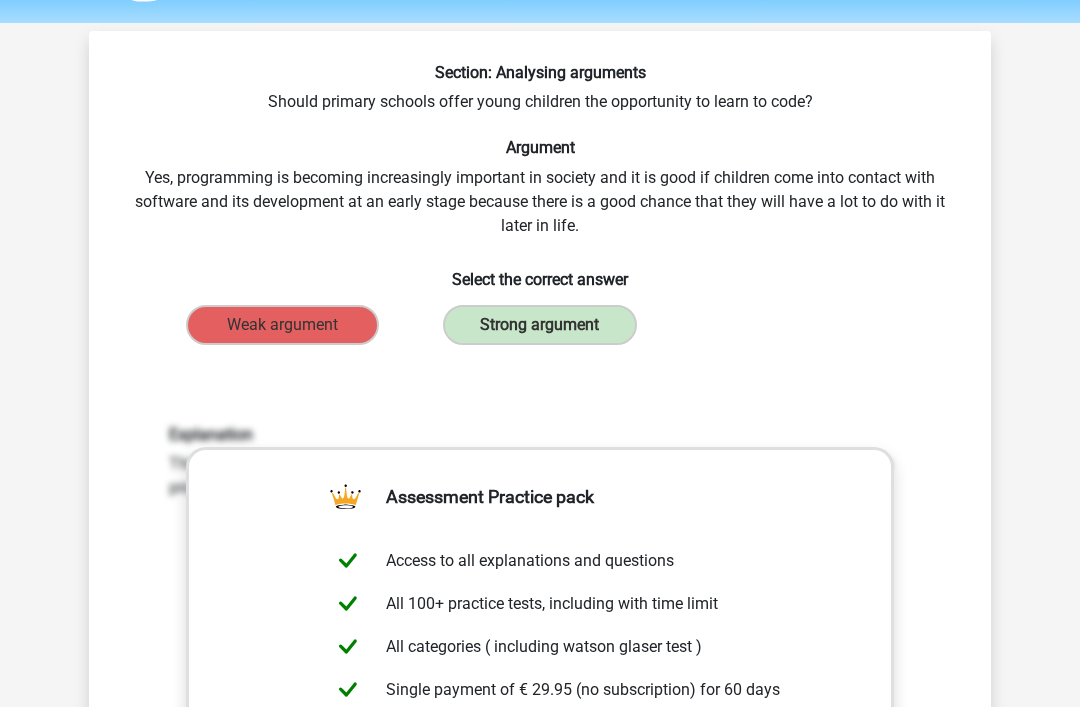 scroll, scrollTop: 63, scrollLeft: 0, axis: vertical 